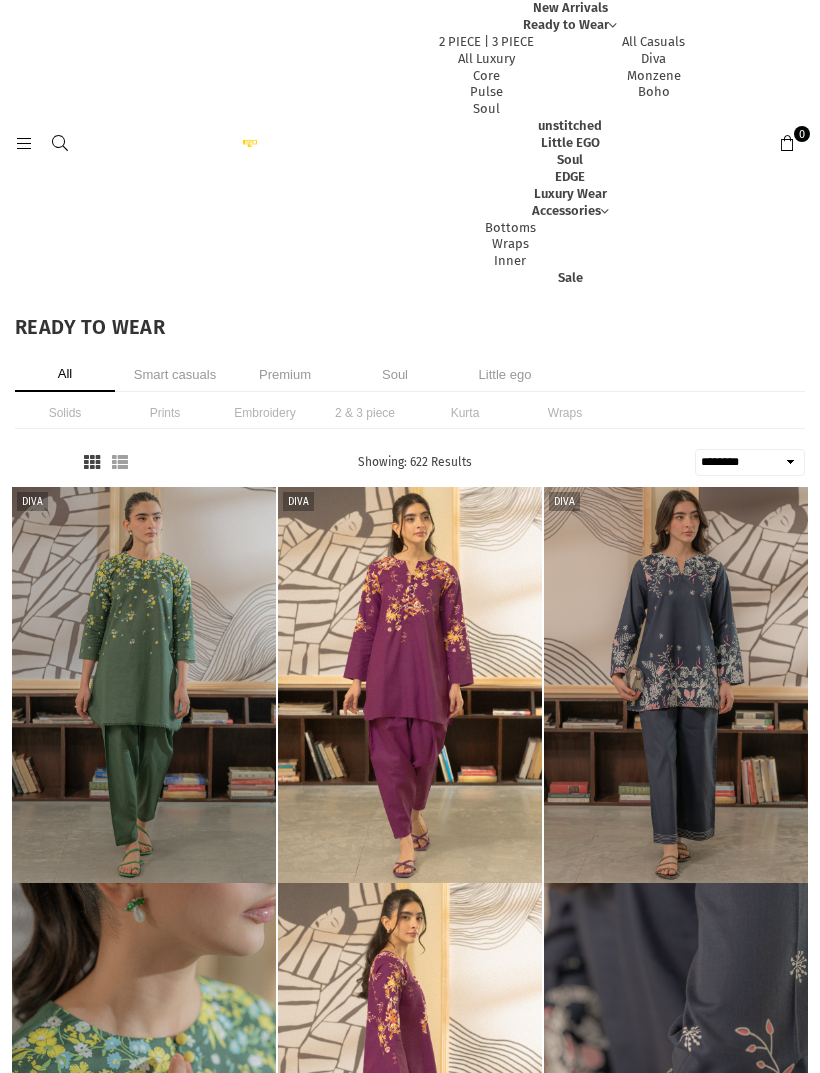 scroll, scrollTop: 0, scrollLeft: 0, axis: both 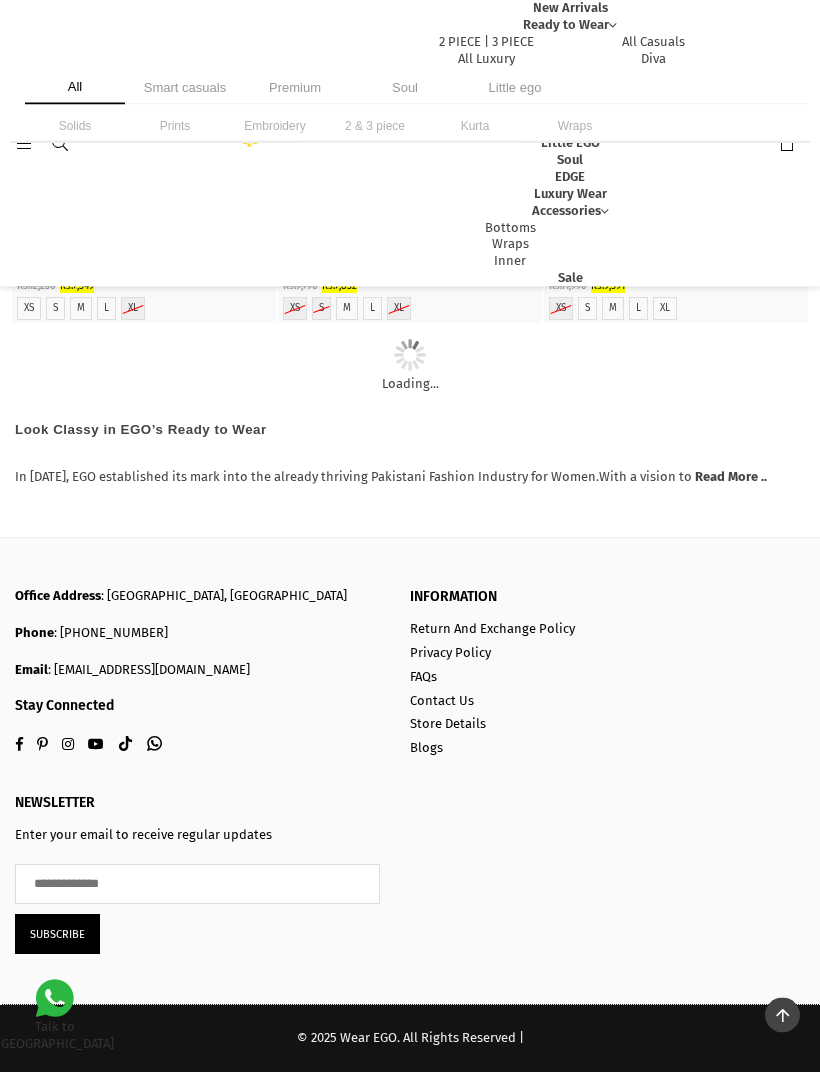 click at bounding box center (144, -398) 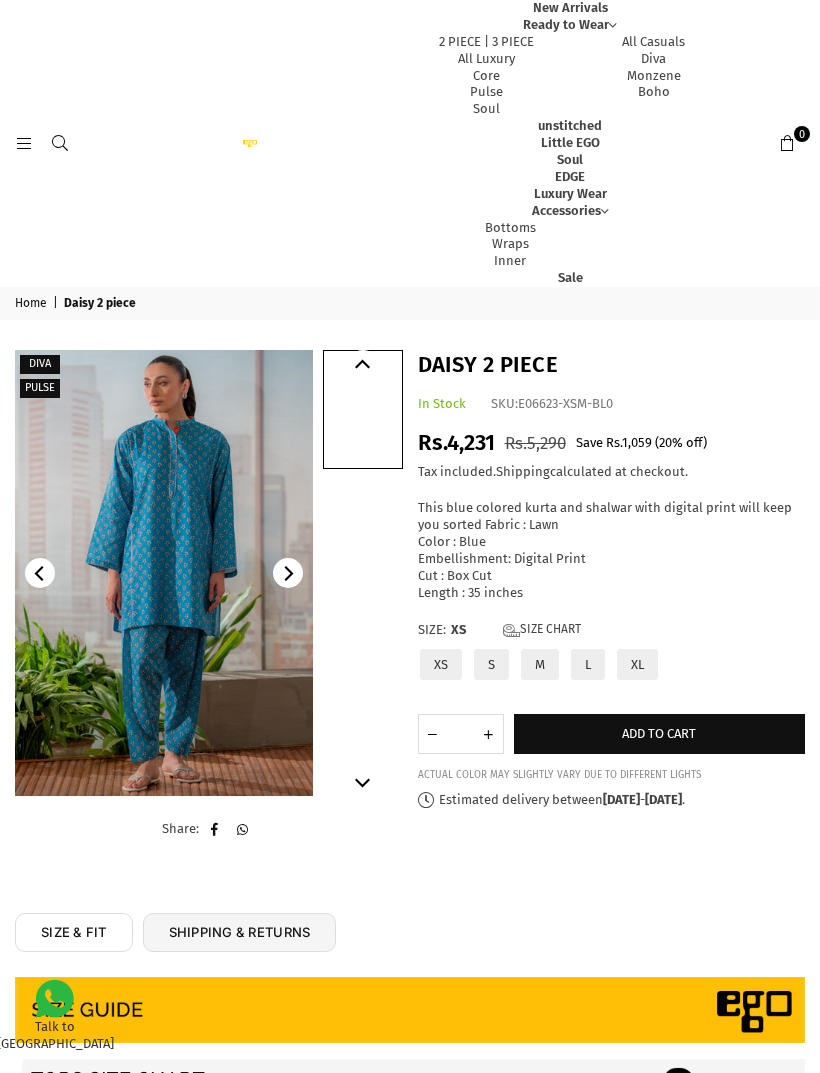 scroll, scrollTop: 0, scrollLeft: 0, axis: both 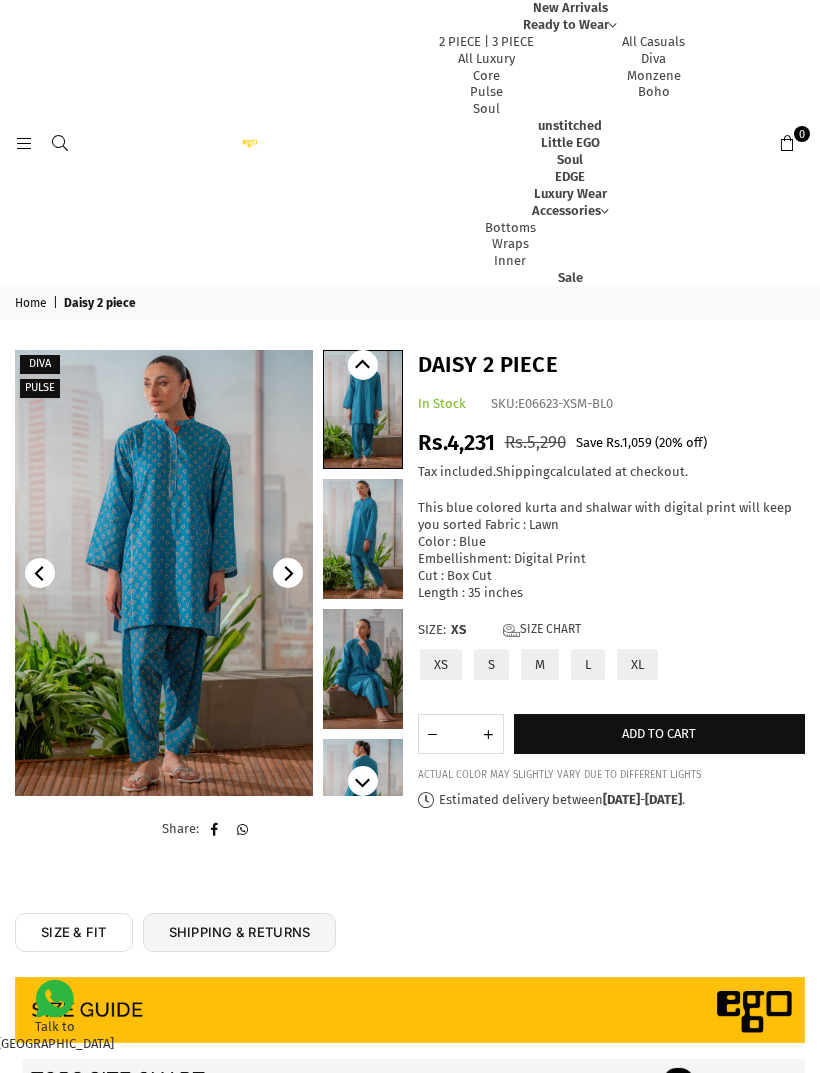 click 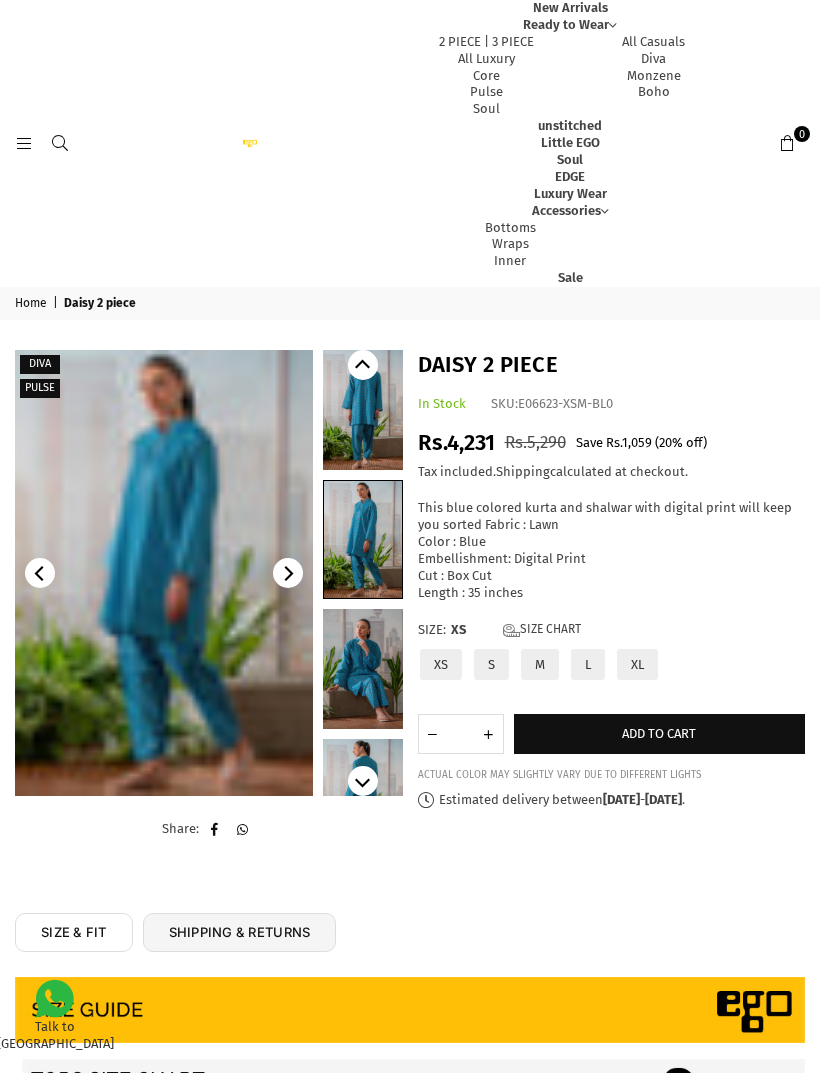 scroll, scrollTop: 0, scrollLeft: 0, axis: both 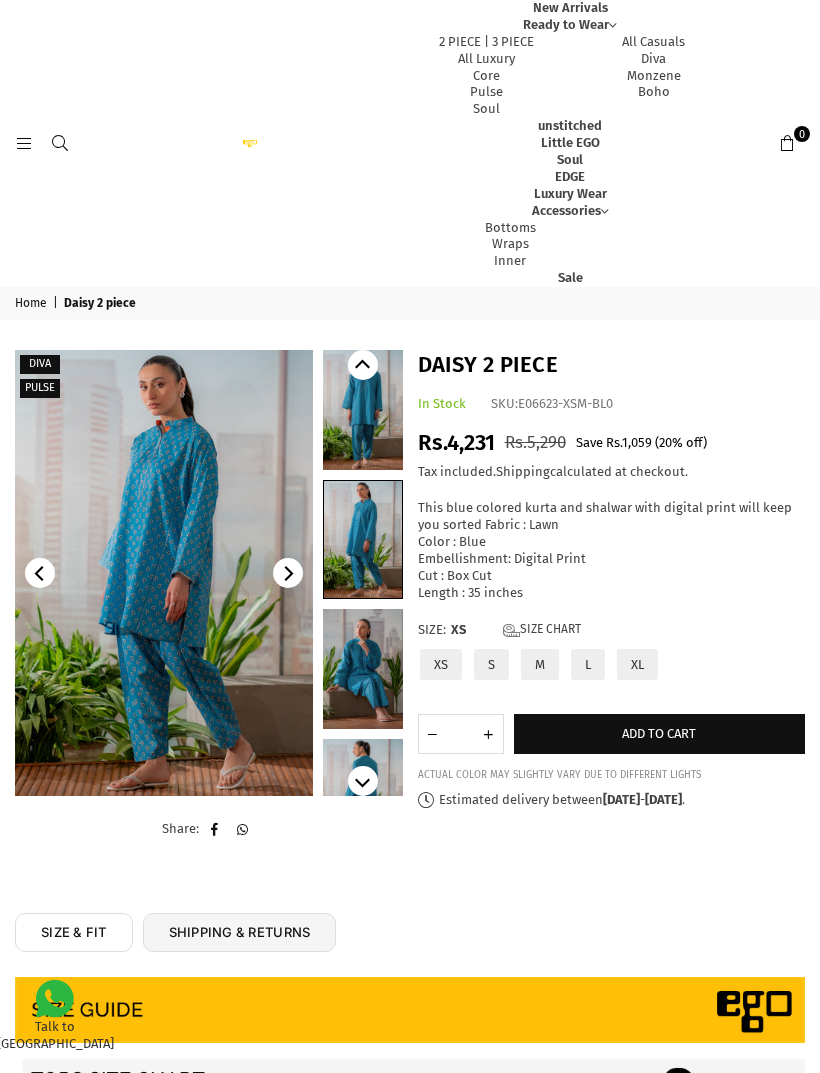 click 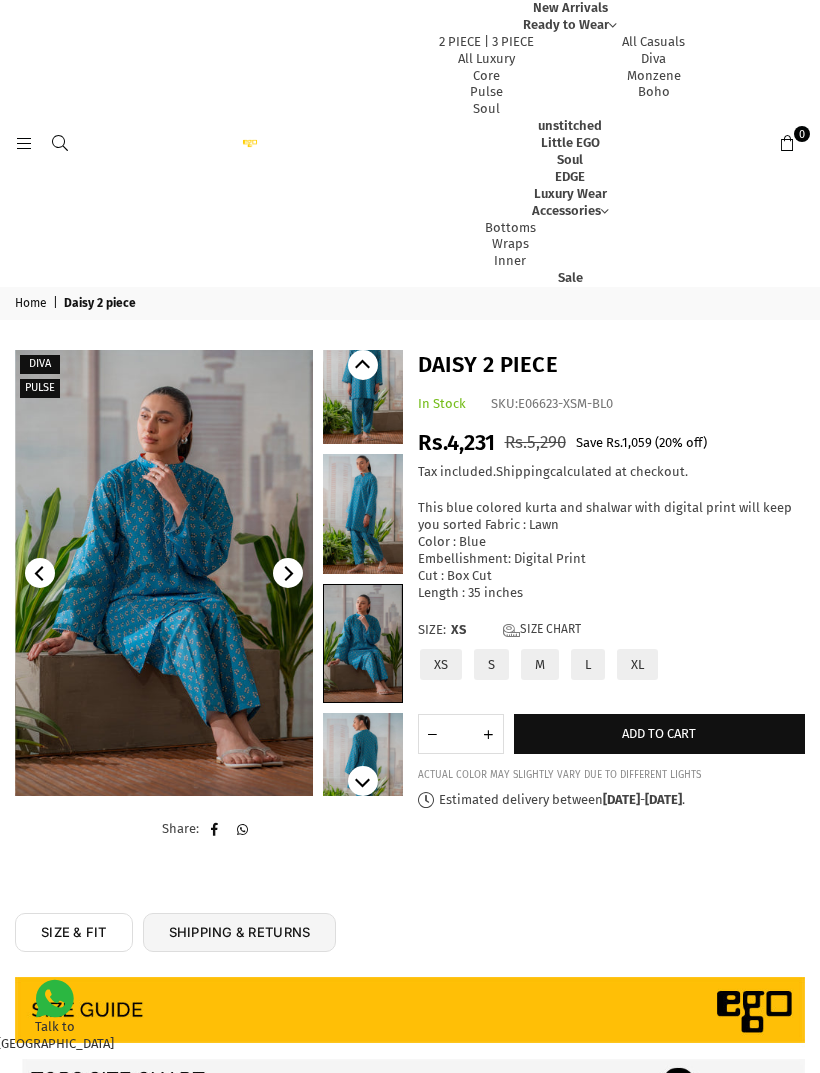 scroll, scrollTop: 33, scrollLeft: 0, axis: vertical 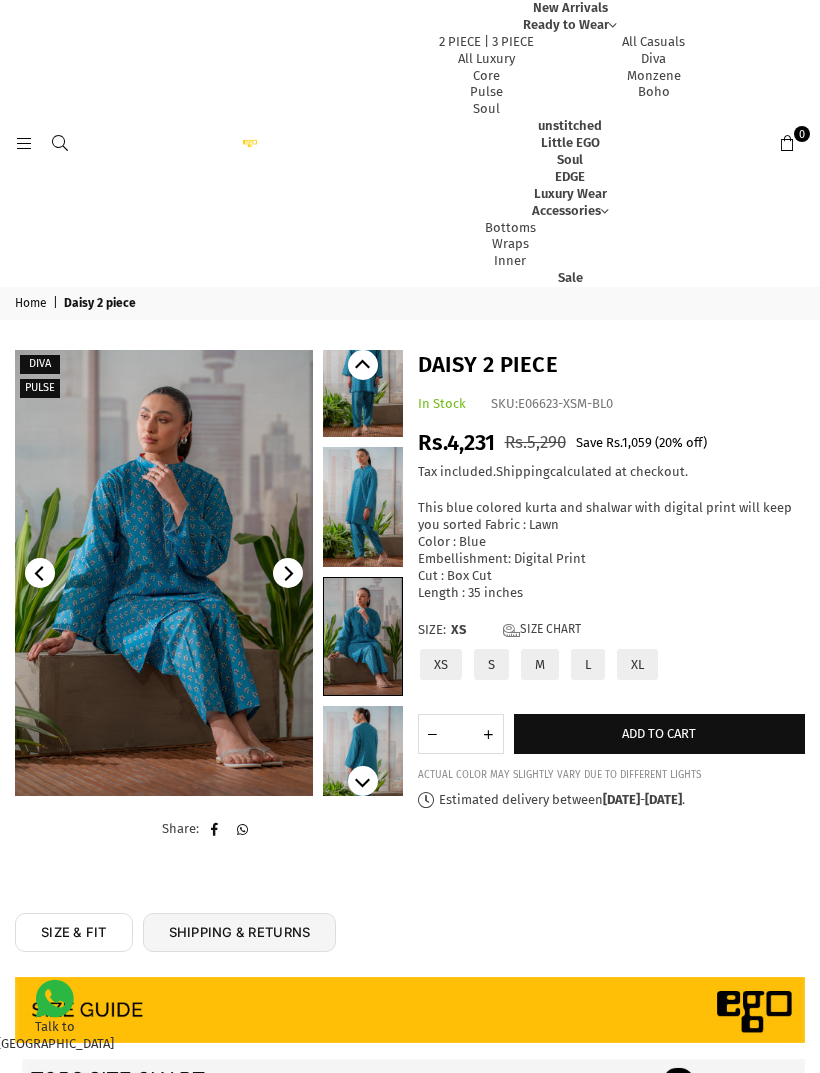 click 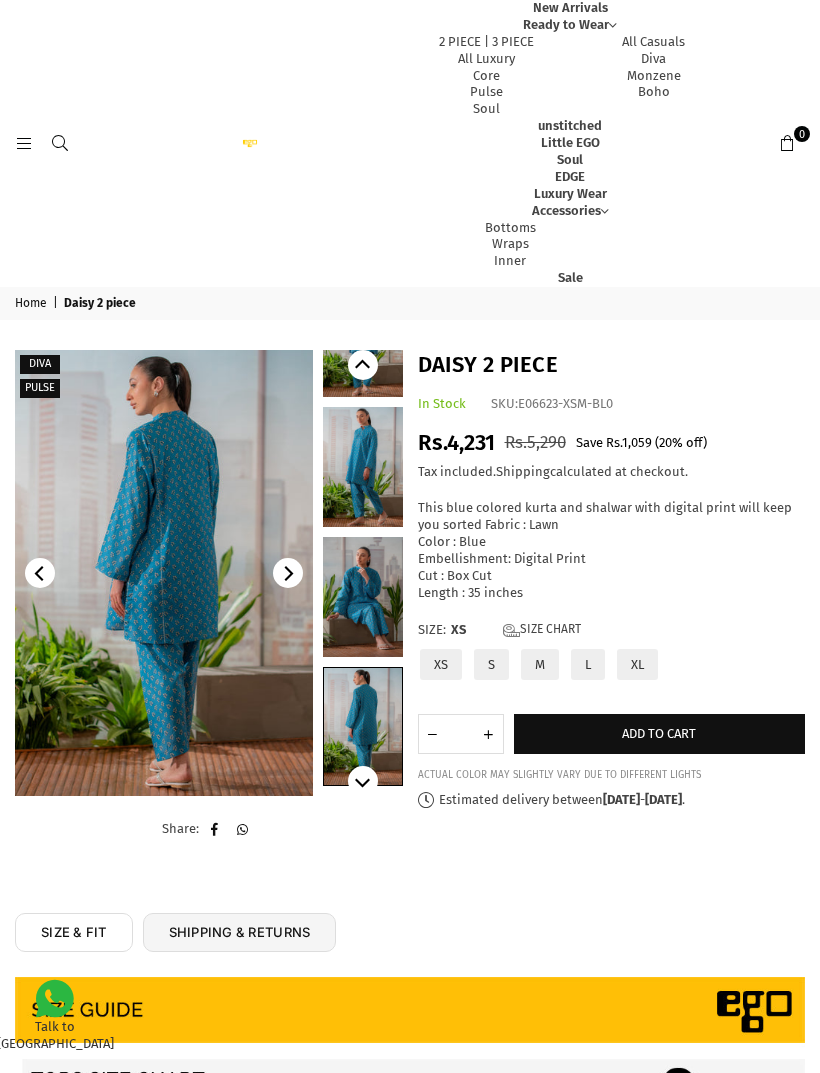 click 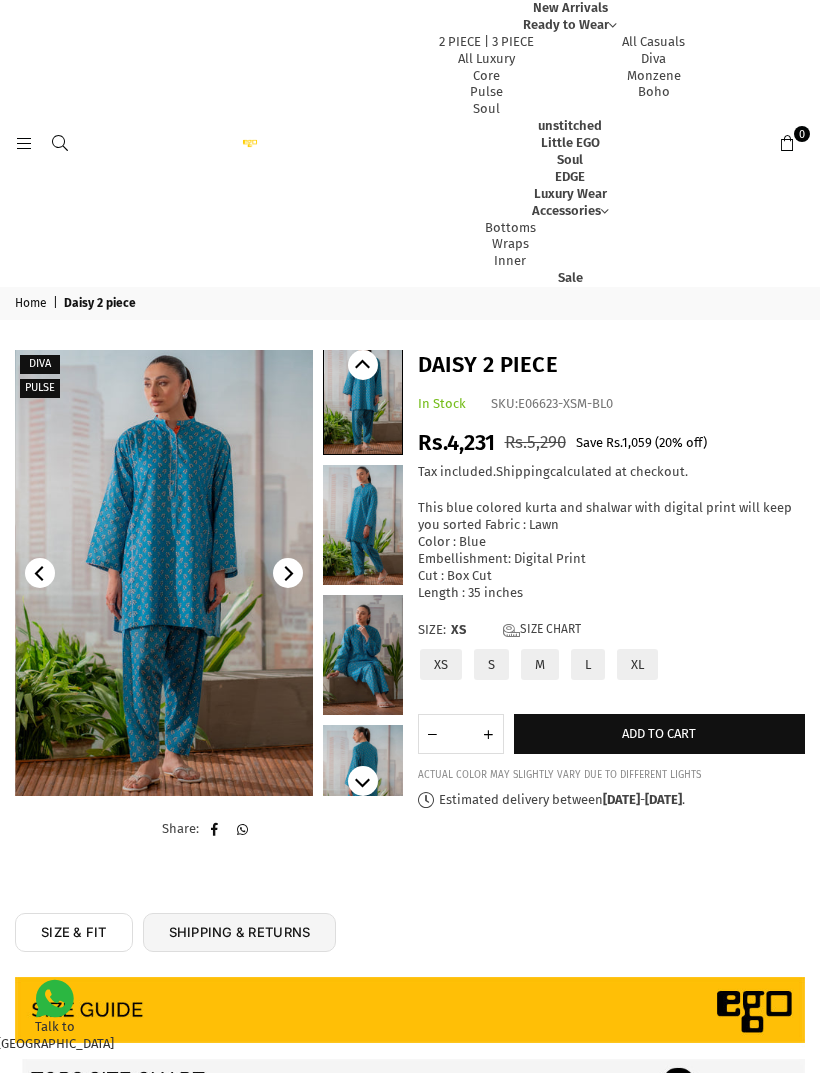 scroll, scrollTop: 0, scrollLeft: 0, axis: both 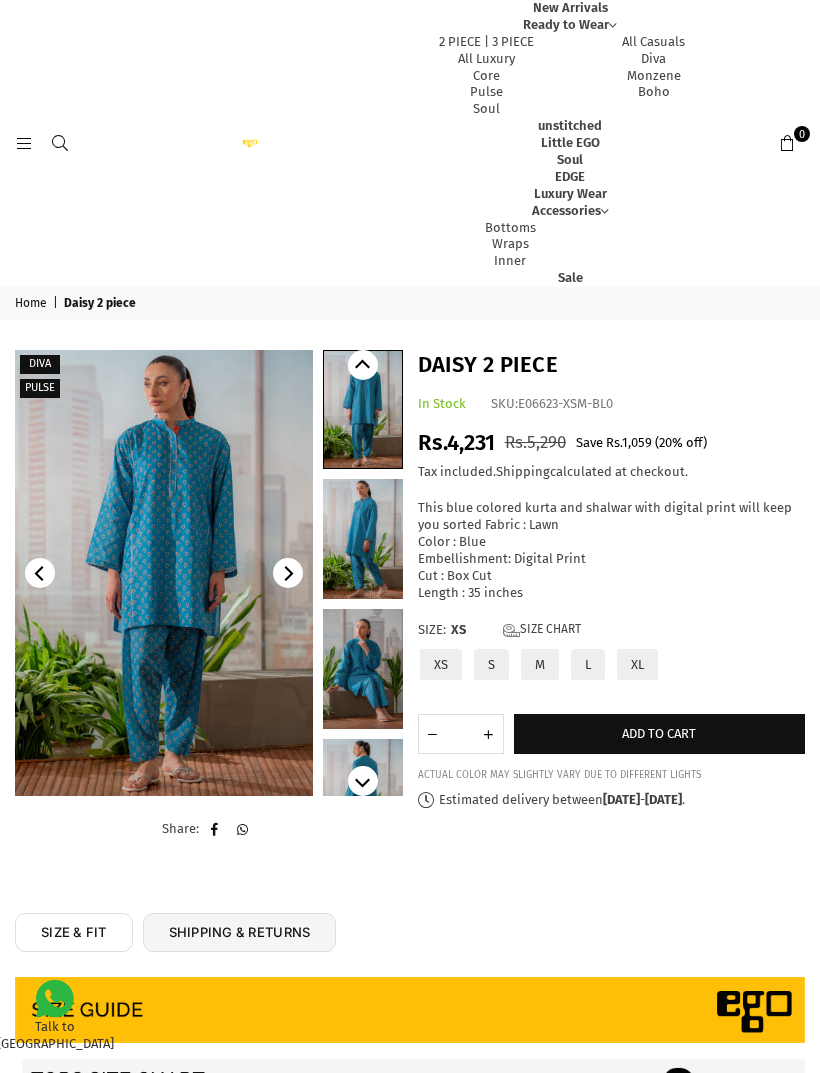click on "Soul" at bounding box center (486, 108) 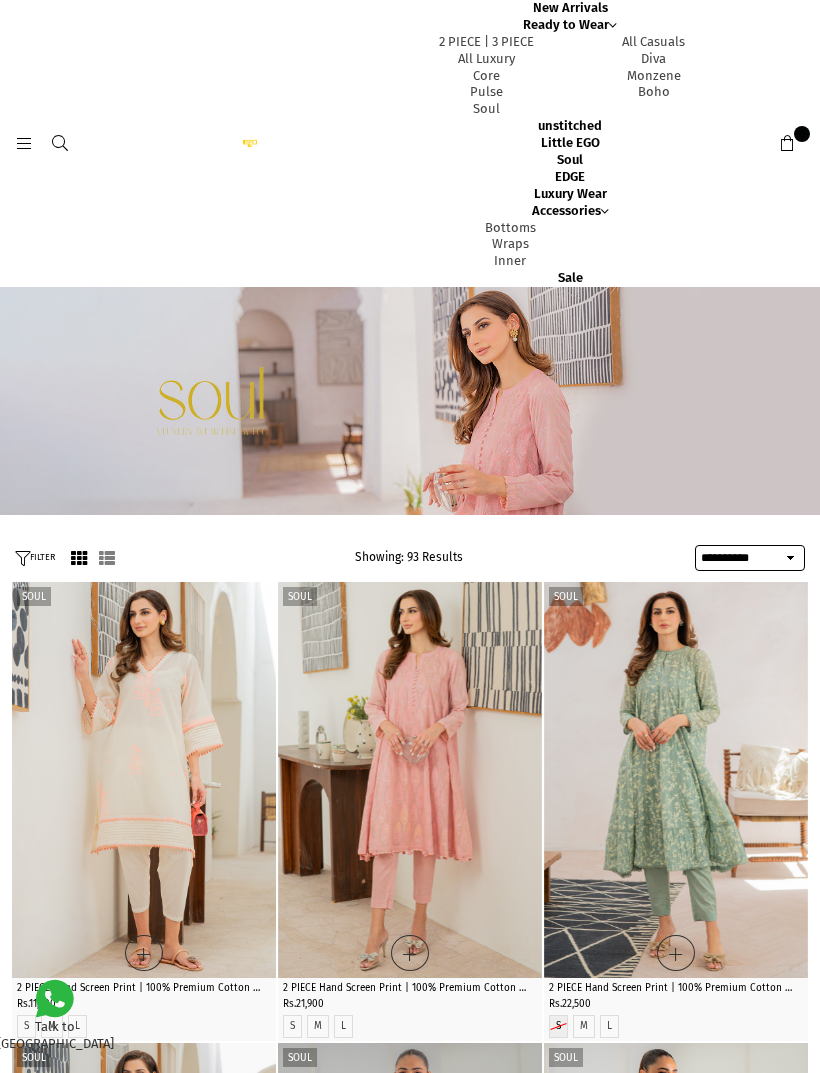 select on "**********" 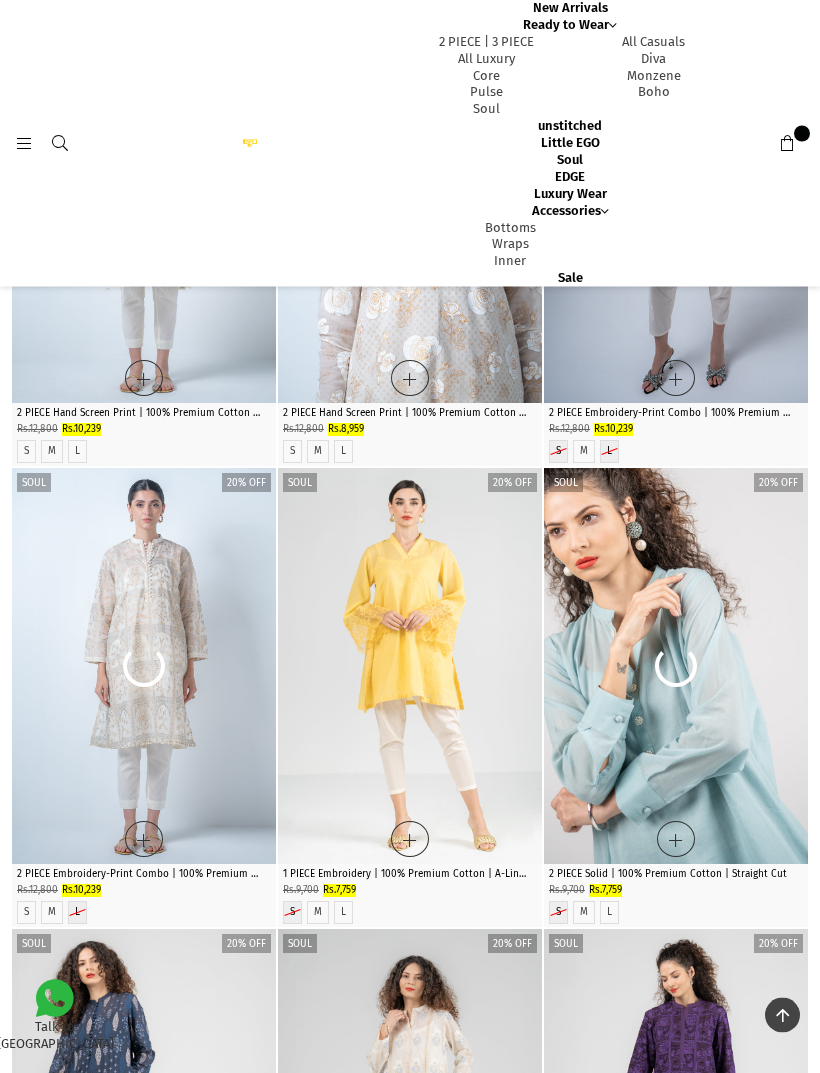 scroll, scrollTop: 3456, scrollLeft: 0, axis: vertical 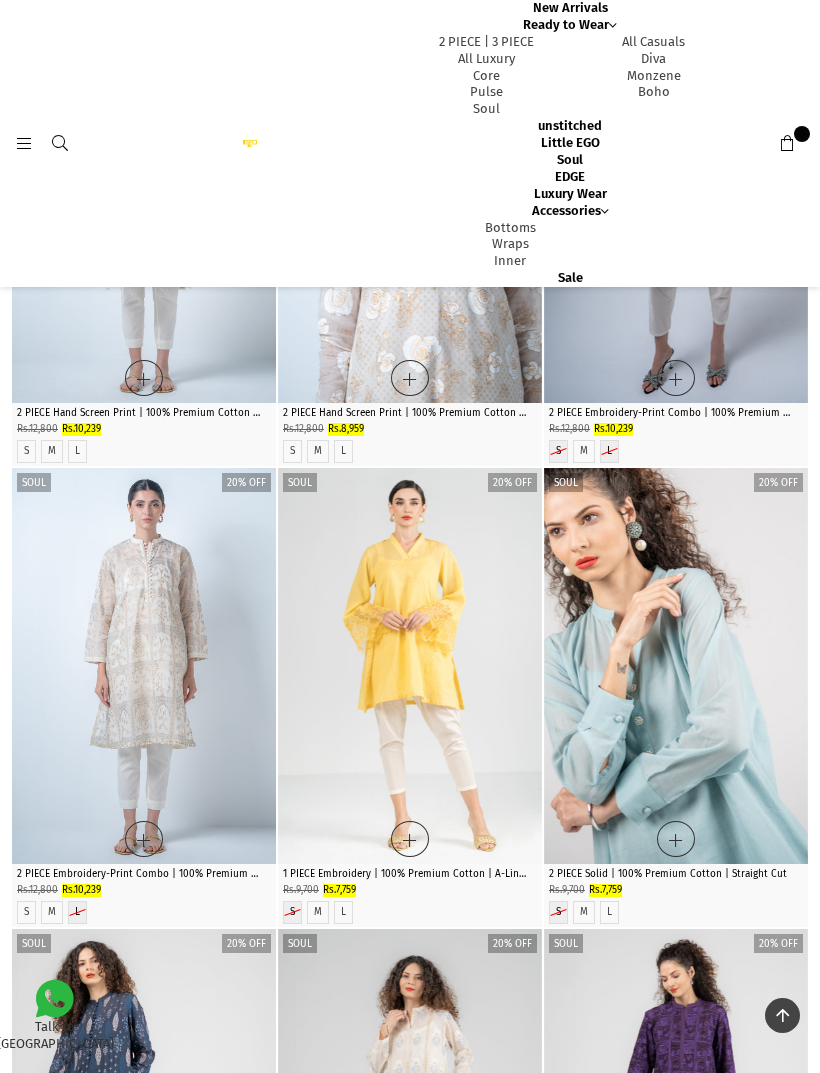 click on "S   M   L" at bounding box center [410, -10] 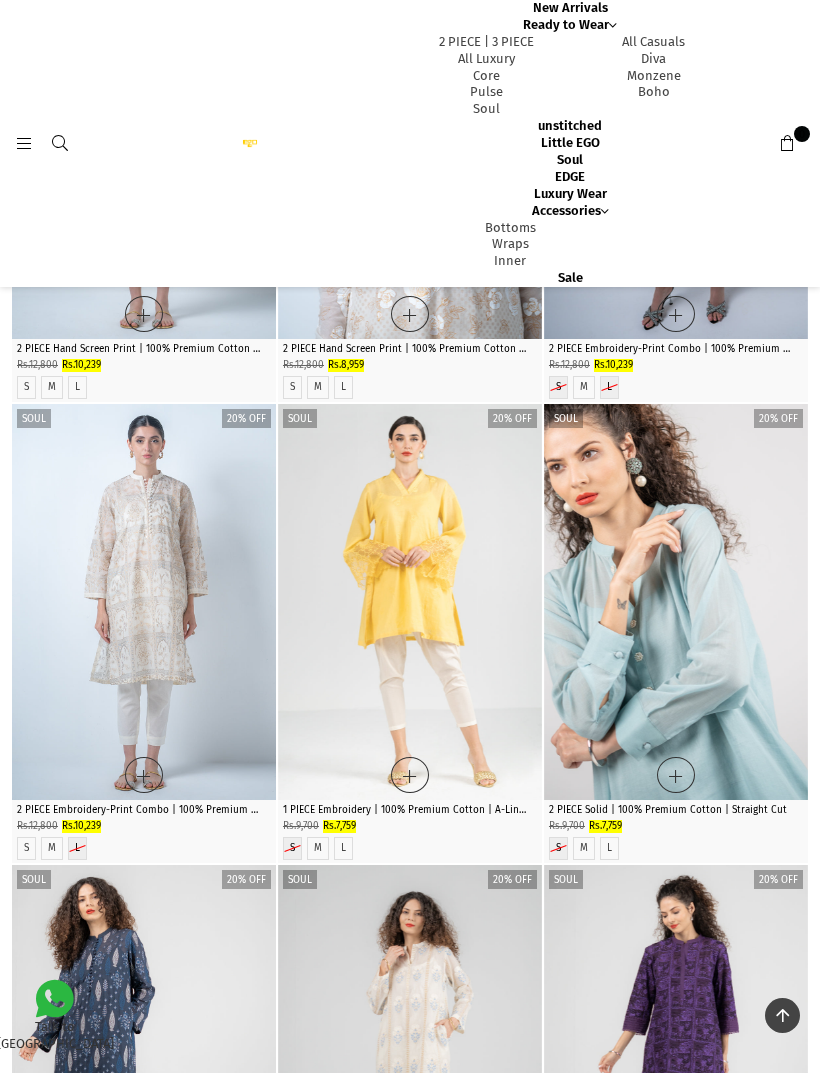 click on "Ego New Arrivals  Ready to Wear  2 PIECE | 3 PIECE All Casuals All Luxury Diva Core Monzene Pulse Boho Soul unstitched  Little EGO  Soul  EDGE  Luxury Wear  Accessories  Bottoms Wraps Inner Sale    0" at bounding box center (410, 143) 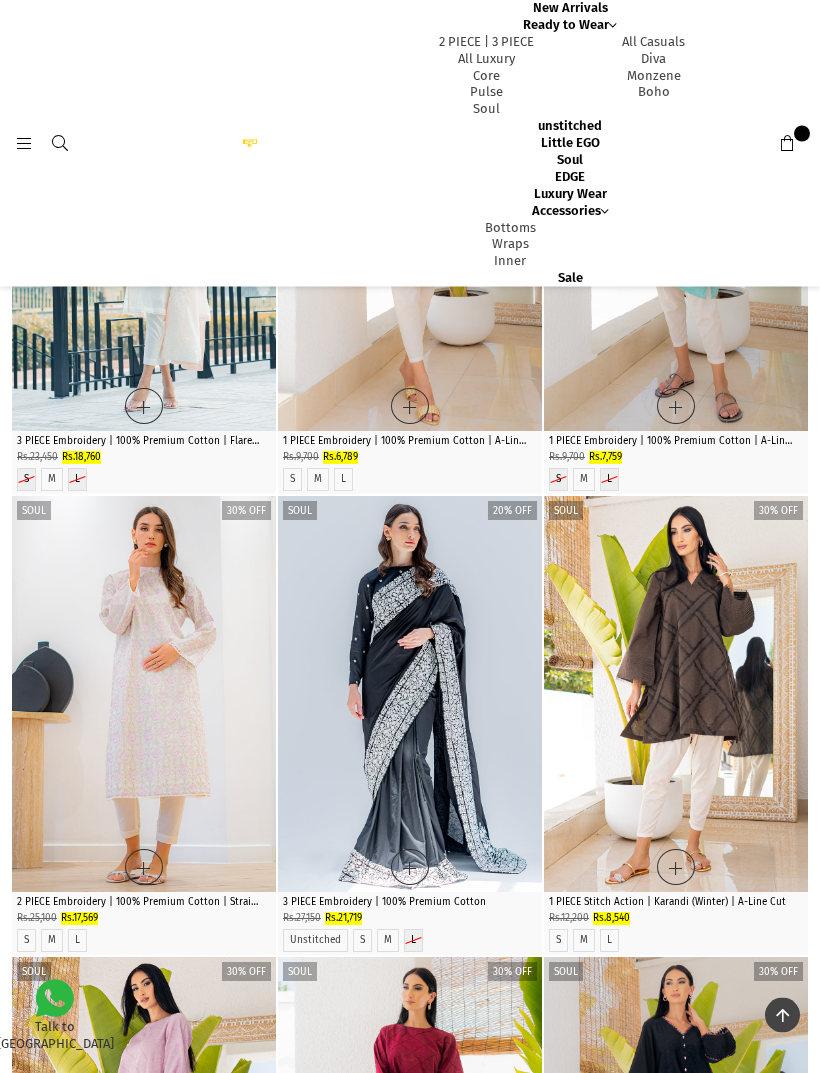 scroll, scrollTop: 5290, scrollLeft: 0, axis: vertical 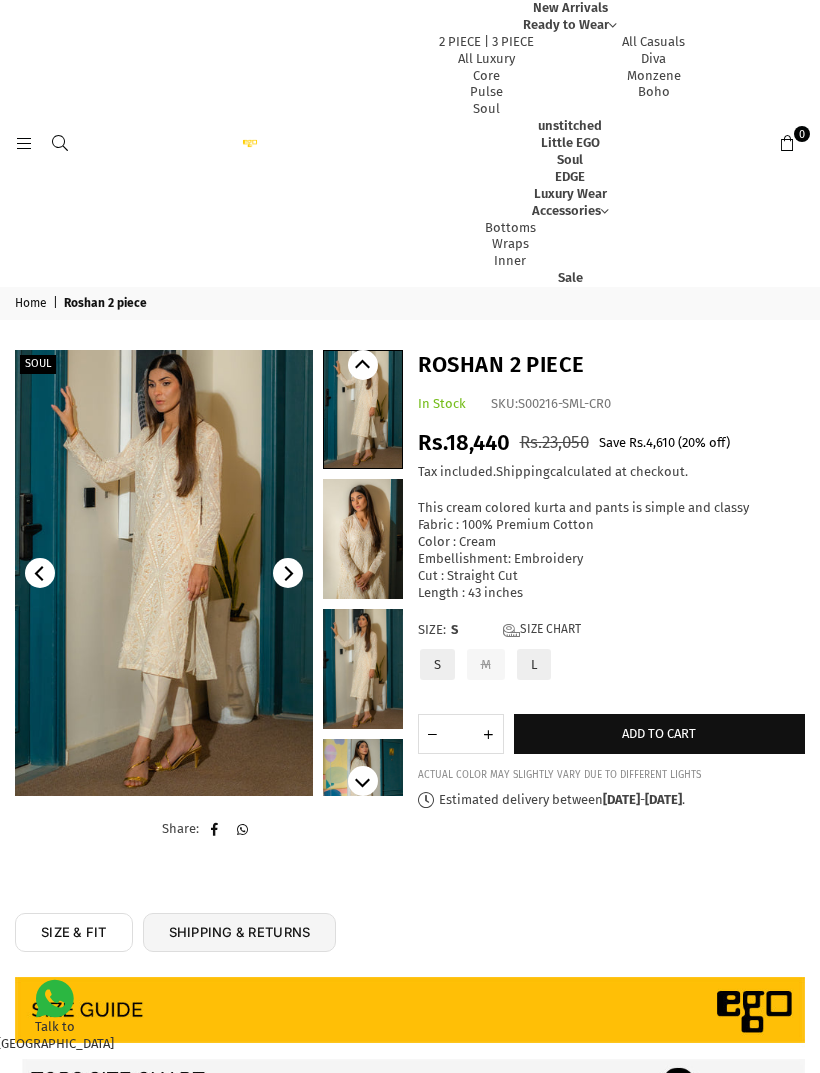 click at bounding box center [164, 573] 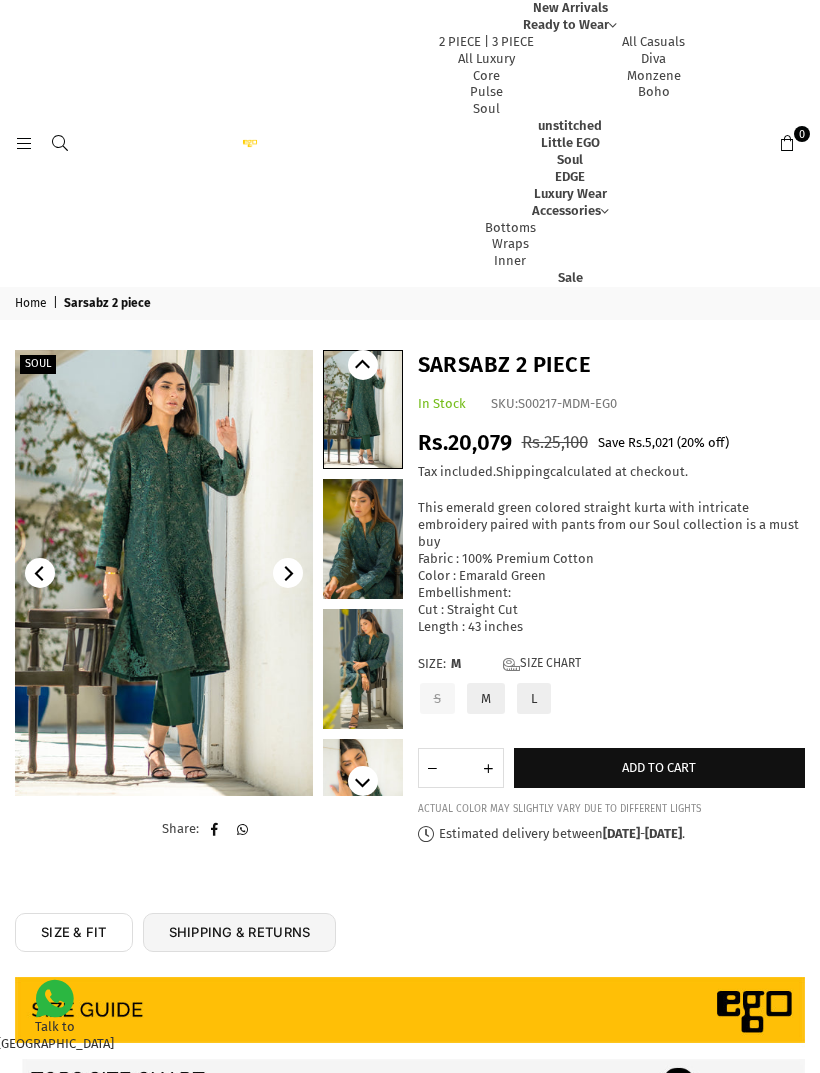 scroll, scrollTop: 0, scrollLeft: 0, axis: both 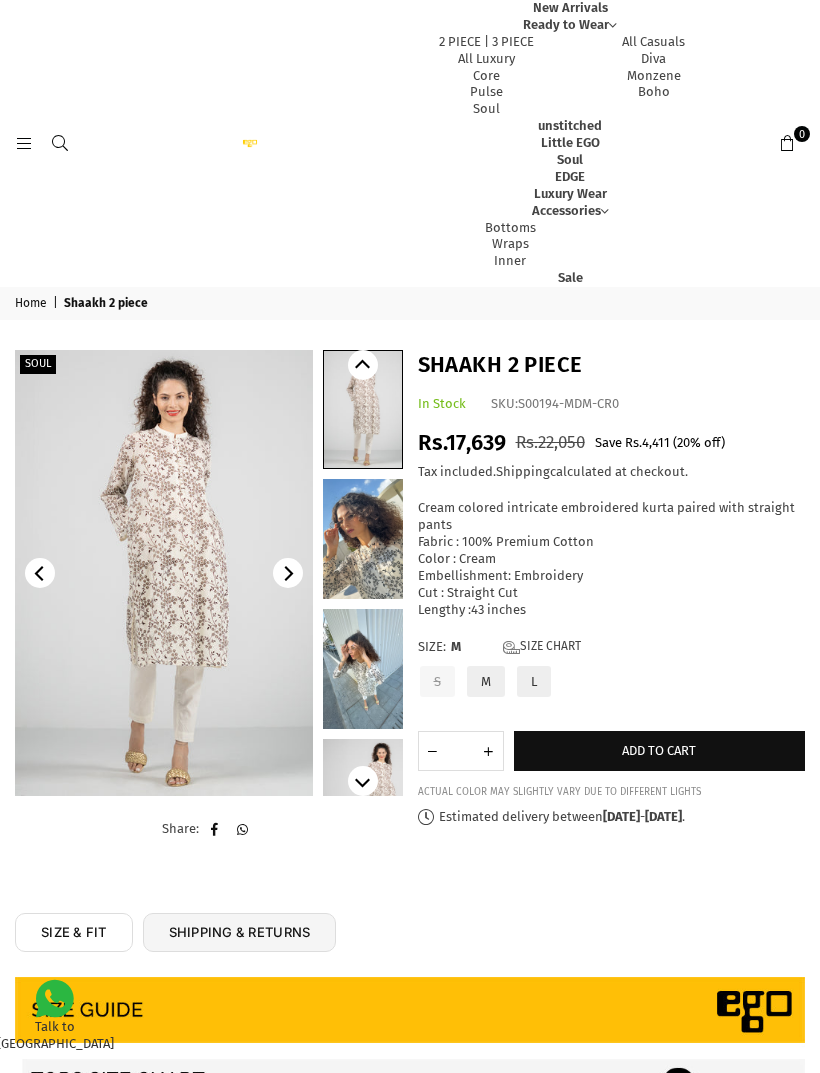 click at bounding box center [164, 573] 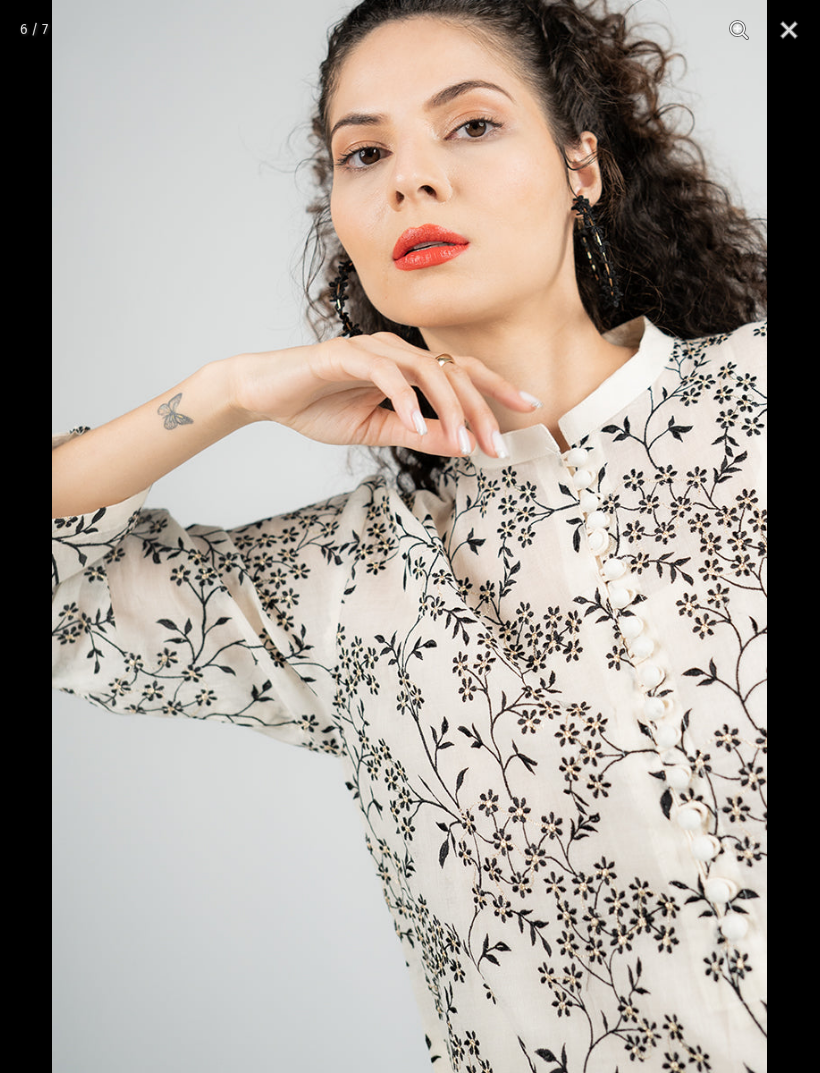 click at bounding box center [789, 30] 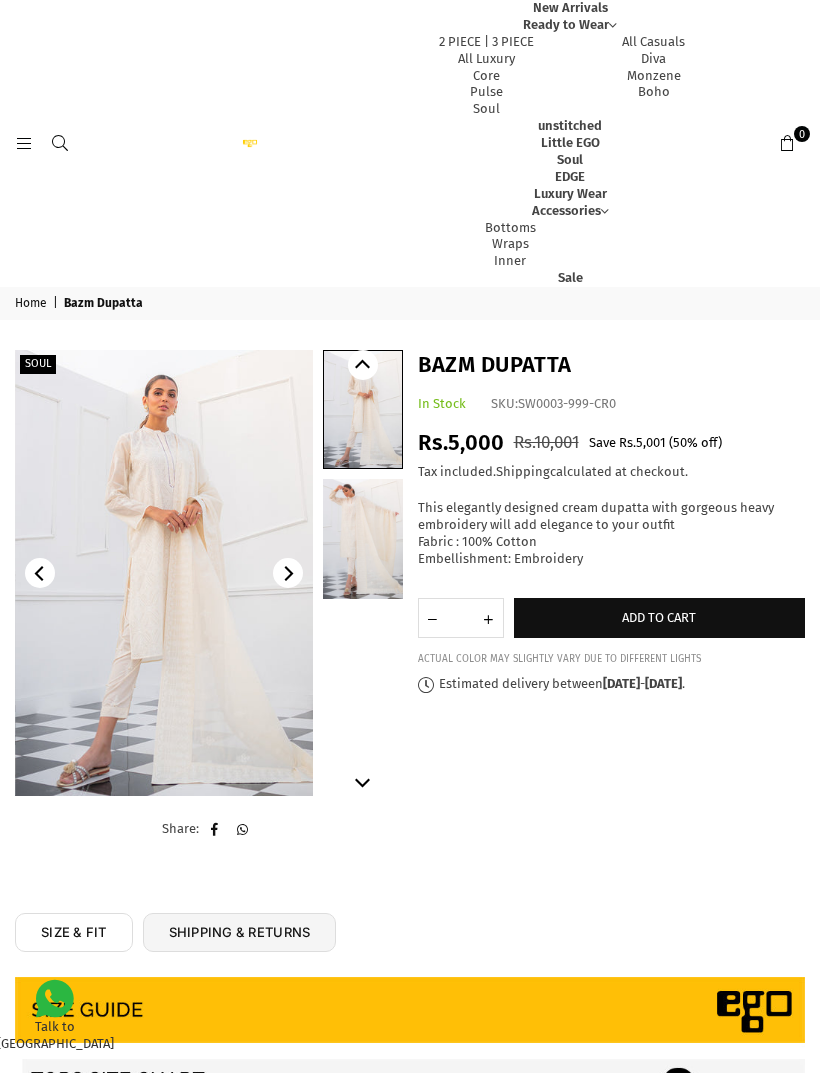 scroll, scrollTop: 0, scrollLeft: 0, axis: both 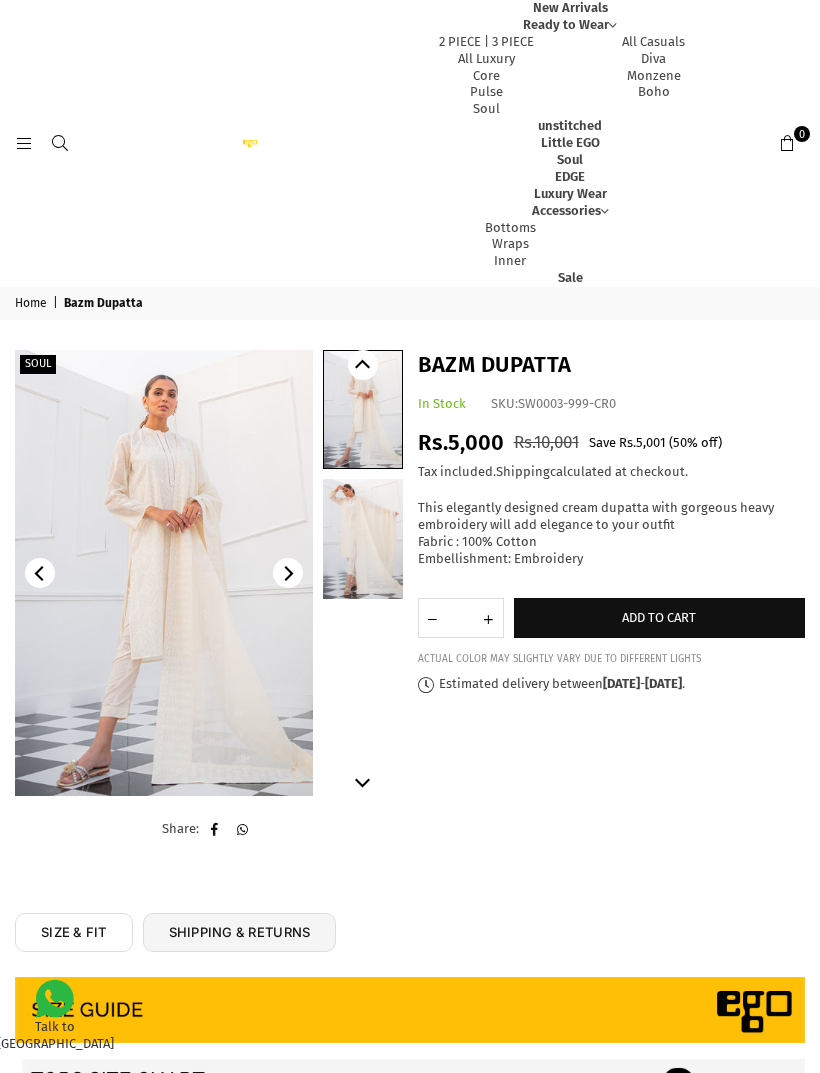 click at bounding box center [164, 573] 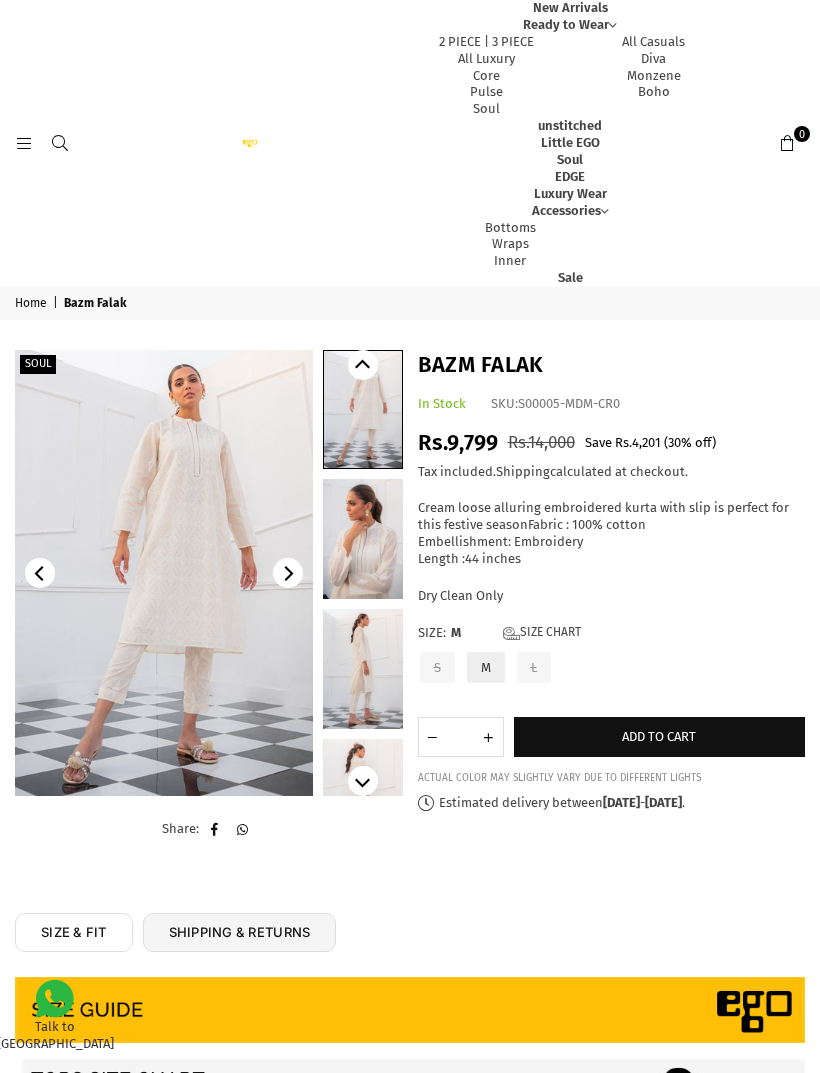 scroll, scrollTop: 0, scrollLeft: 0, axis: both 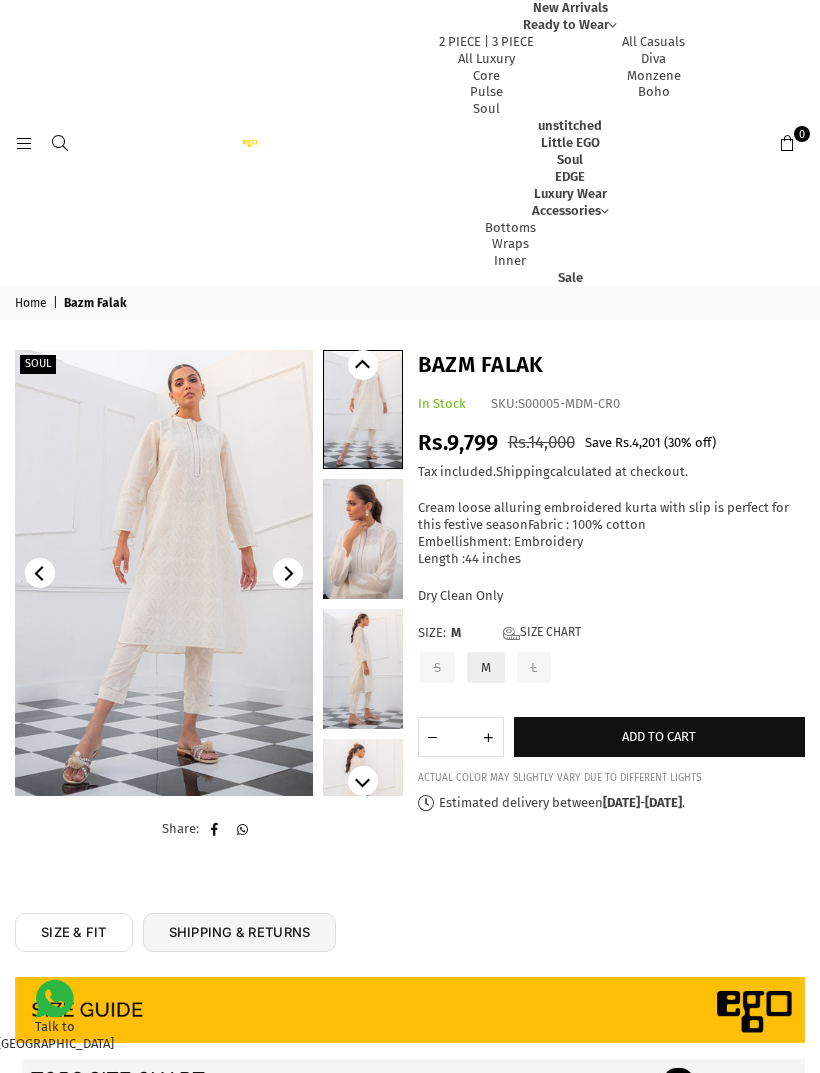 click at bounding box center [164, 573] 